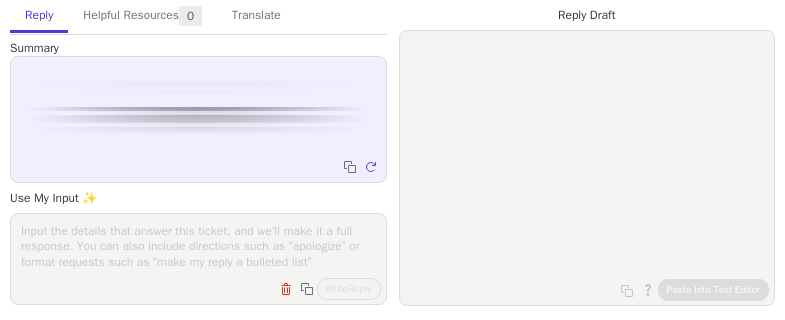 scroll, scrollTop: 0, scrollLeft: 0, axis: both 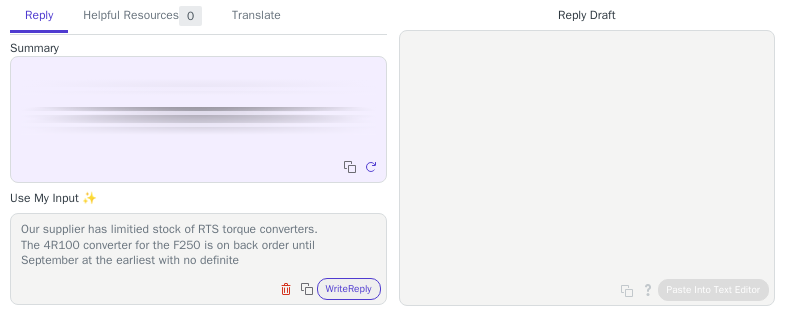 type on "good afternoon,
Our supplier has limitied stock of RTS torque converters.
The 4R100 converter for the F250 is on back order until September at the earliest with no definite" 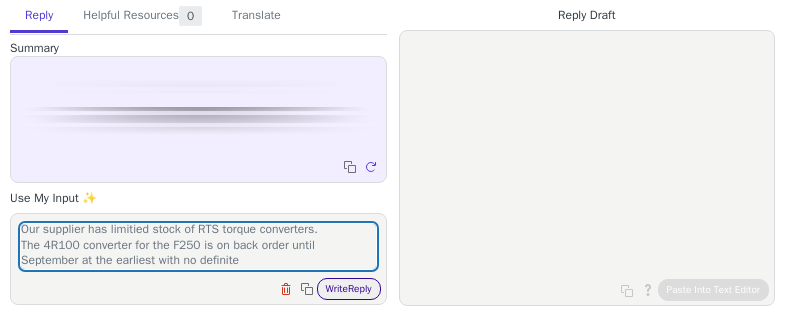 click on "Clear field Copy to clipboard Write  Reply" at bounding box center (208, 287) 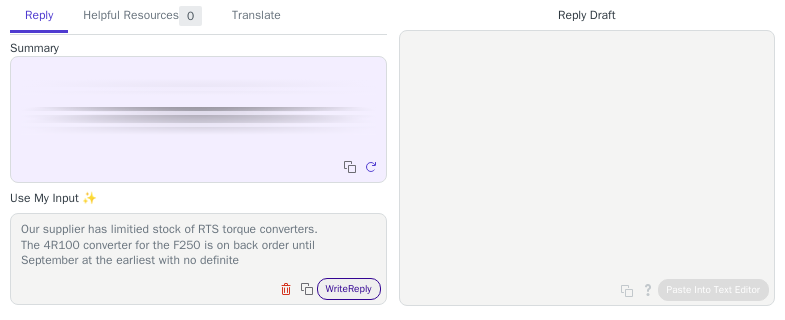 click on "Write  Reply" at bounding box center (349, 289) 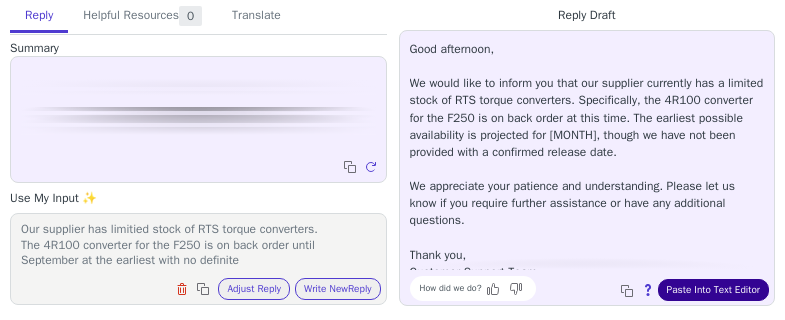 click on "Paste Into Text Editor" at bounding box center (713, 290) 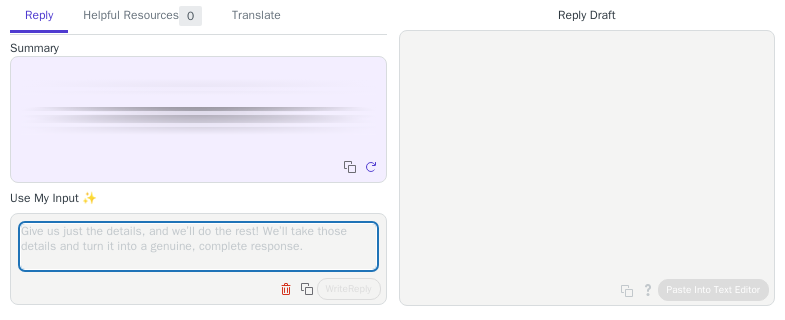 scroll, scrollTop: 0, scrollLeft: 0, axis: both 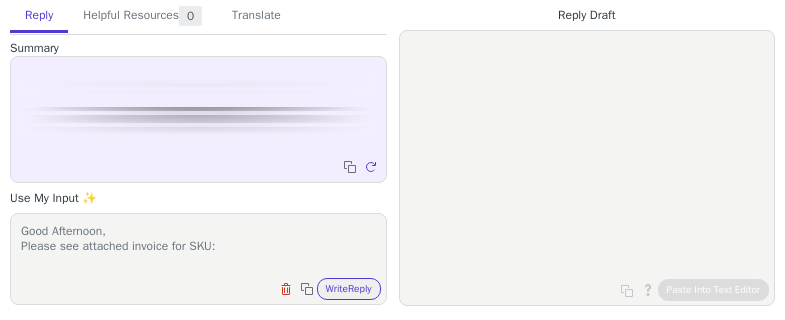 paste on "AF8207-4000" 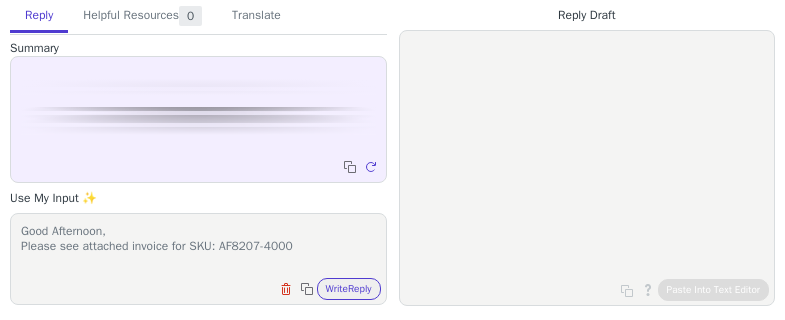 click on "Good Afternoon,
Please see attached invoice for SKU: AF8207-4000" at bounding box center [198, 246] 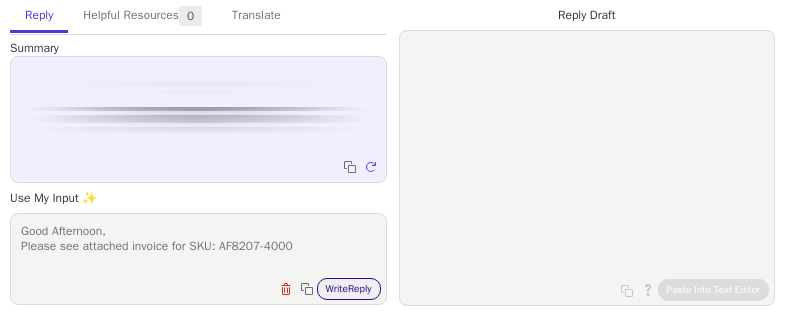 type on "Good Afternoon,
Please see attached invoice for SKU: AF8207-4000" 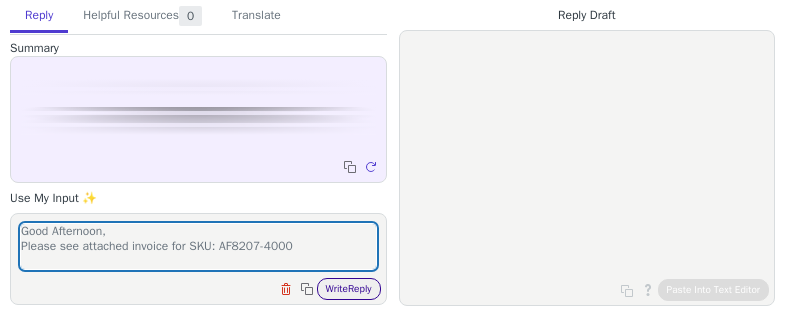 click on "Write  Reply" at bounding box center (349, 289) 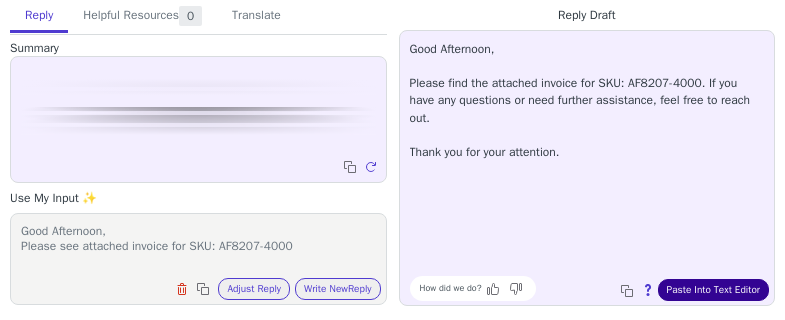 click on "Paste Into Text Editor" at bounding box center [713, 290] 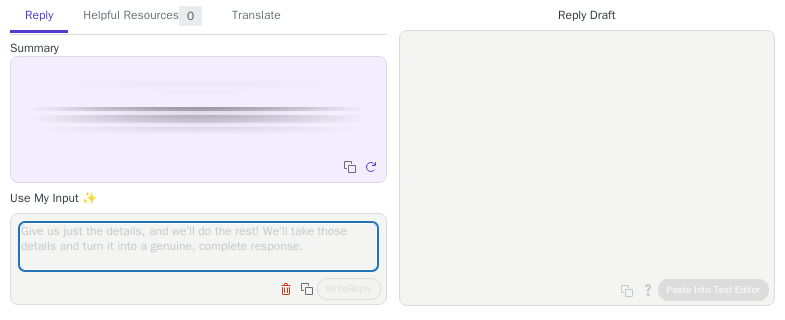 scroll, scrollTop: 0, scrollLeft: 0, axis: both 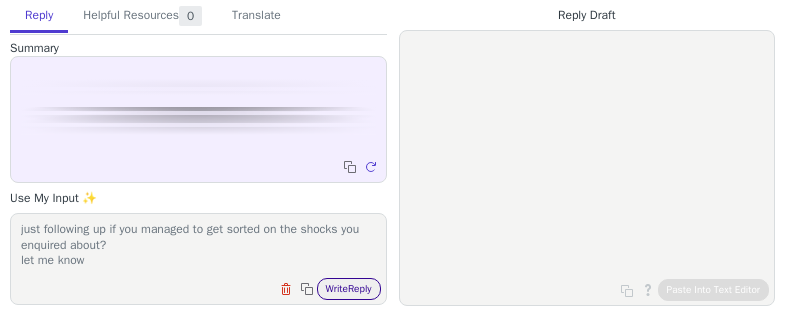 type on "Good Afternoon,
just following up if you managed to get sorted on the shocks you enquired about?
let me know" 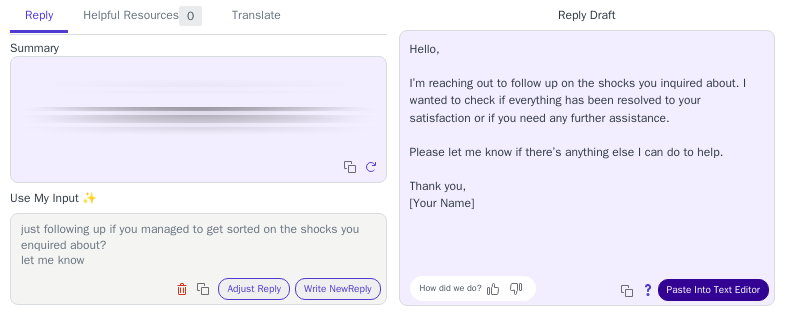 click on "Paste Into Text Editor" at bounding box center (713, 290) 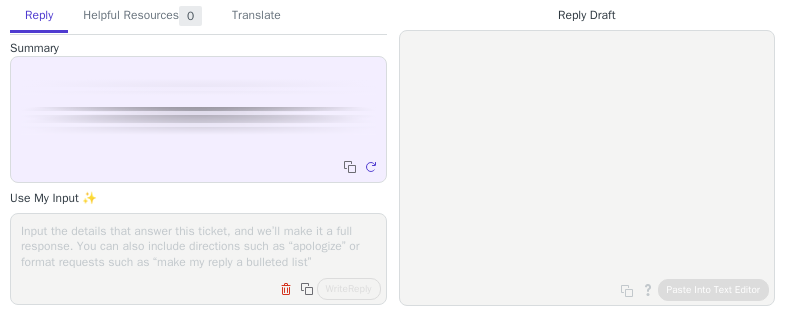 scroll, scrollTop: 0, scrollLeft: 0, axis: both 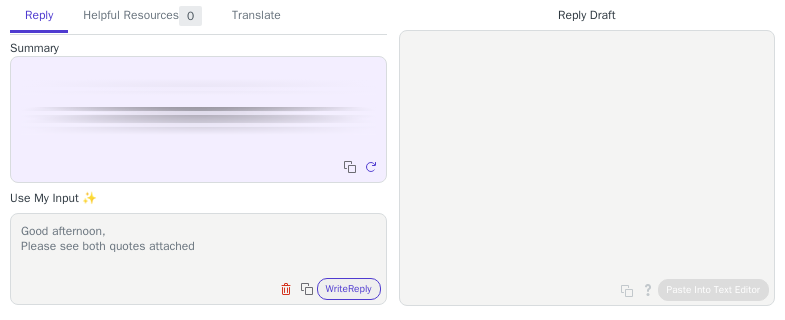 type on "Good afternoon,
Please see both quotes attached" 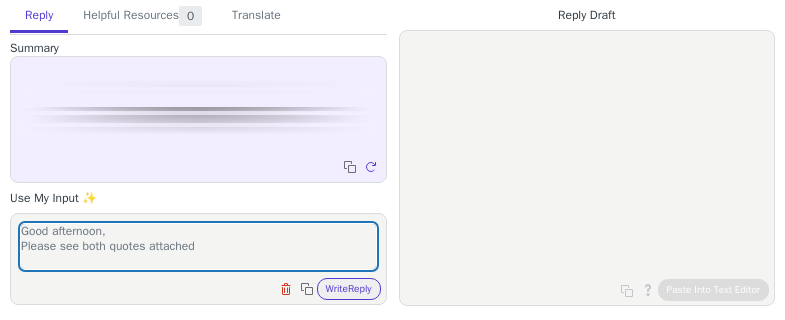 click on "Clear field Copy to clipboard Write  Reply" at bounding box center (208, 287) 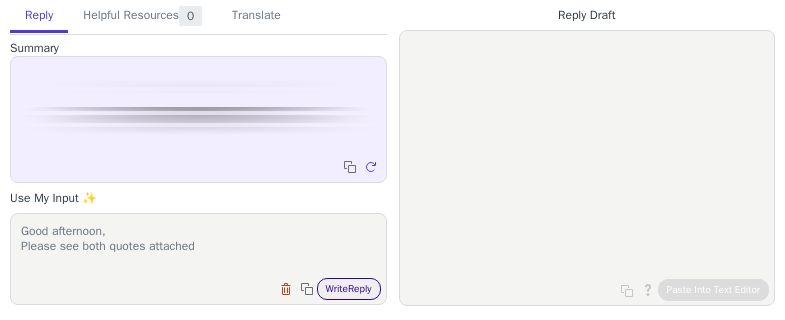 click on "Write  Reply" at bounding box center [349, 289] 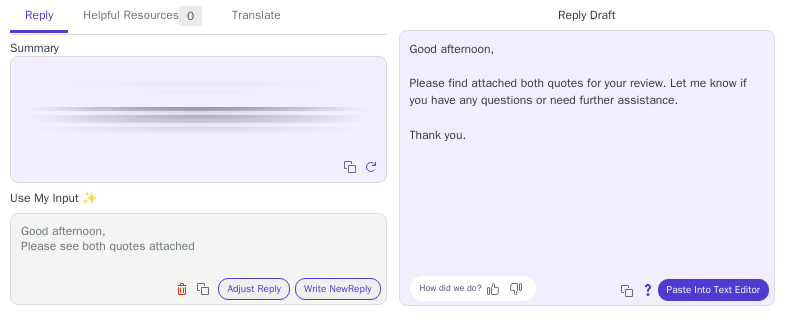 click on "Good afternoon, Please find attached both quotes for your review. Let me know if you have any questions or need further assistance. Thank you. How did we do?   Copy to clipboard About this reply Paste Into Text Editor" at bounding box center (587, 168) 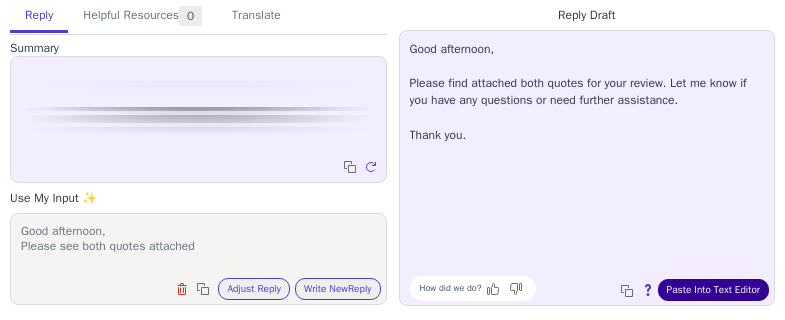 click on "Paste Into Text Editor" at bounding box center [713, 290] 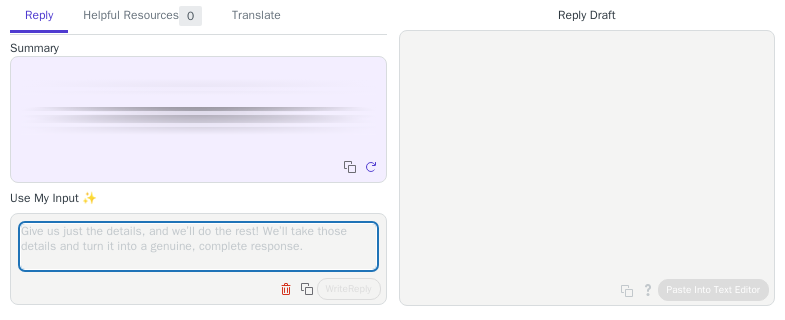 scroll, scrollTop: 0, scrollLeft: 0, axis: both 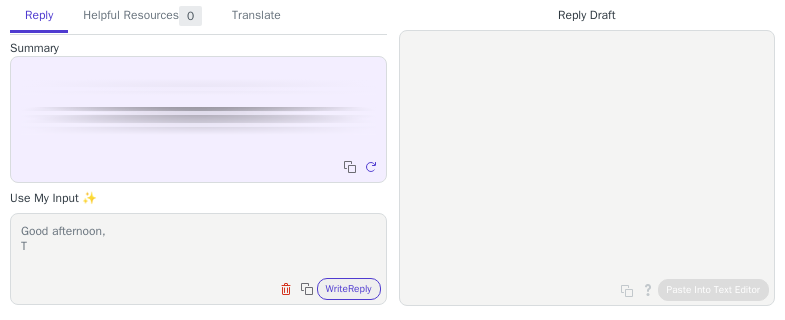 type on "Good afternoon,
T" 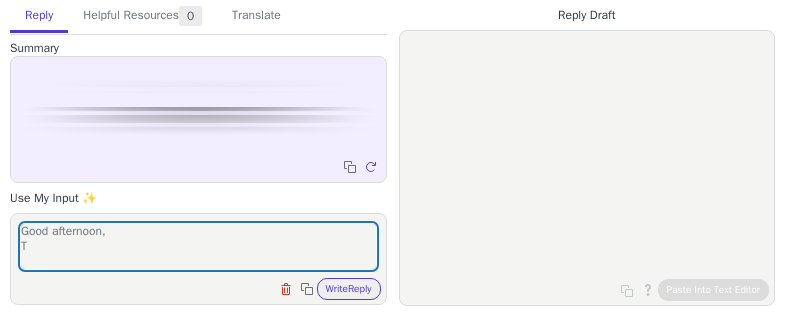 type 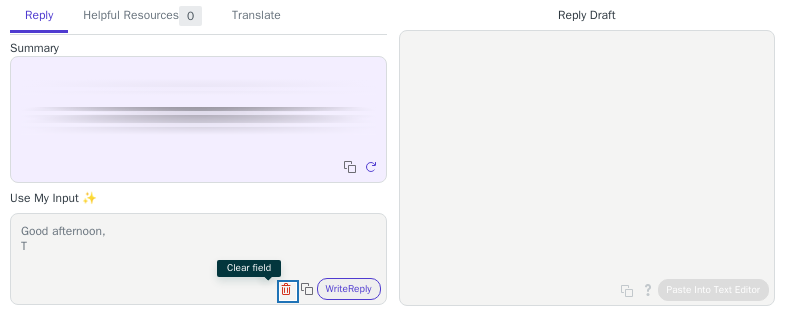 click on "Good afternoon,
T" at bounding box center (198, 246) 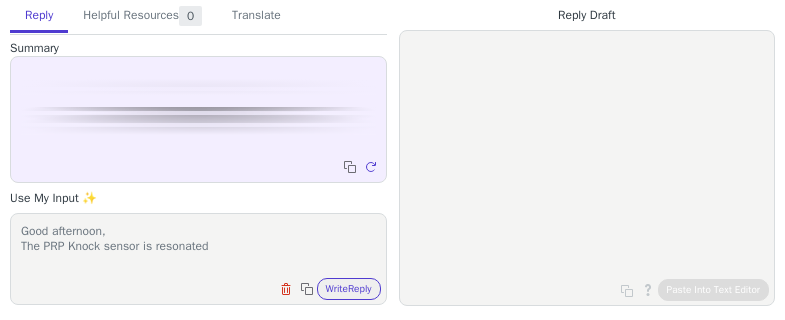 click on "Good afternoon,
The PRP Knock sensor is resonated" at bounding box center (198, 246) 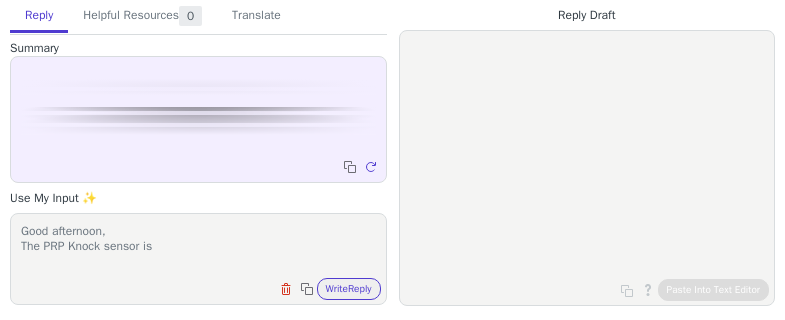 paste on "Bosch Motorsport KS4-P is a resonated sensor tuned for 3–25 kHz." 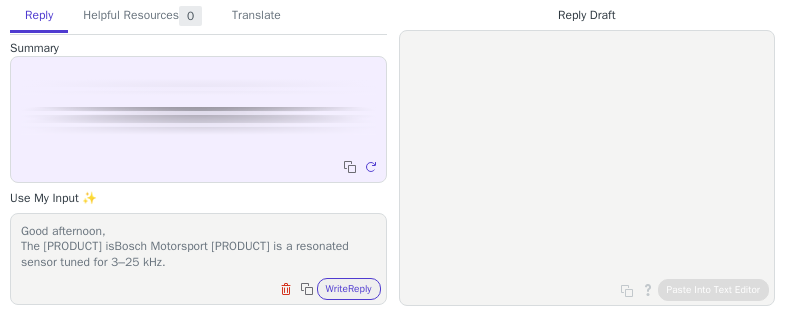 scroll, scrollTop: 1, scrollLeft: 0, axis: vertical 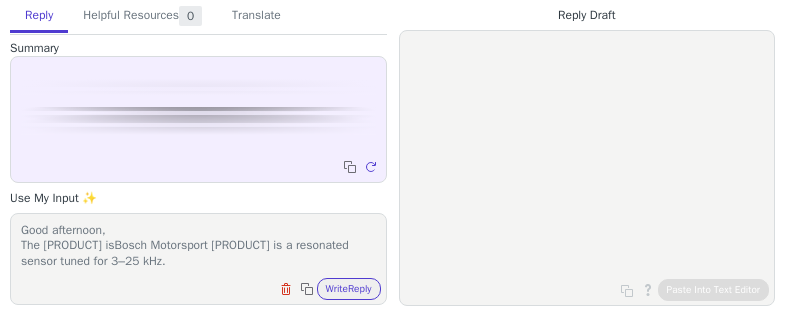 click on "Good afternoon,
The [PRODUCT] isBosch Motorsport [PRODUCT] is a resonated sensor tuned for 3–25 kHz." at bounding box center (198, 246) 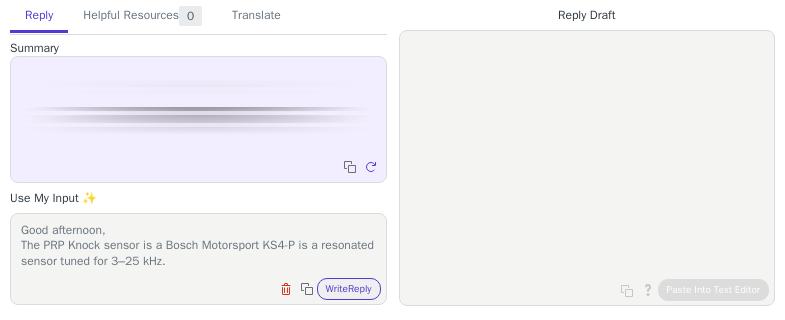 drag, startPoint x: 276, startPoint y: 245, endPoint x: 175, endPoint y: 245, distance: 101 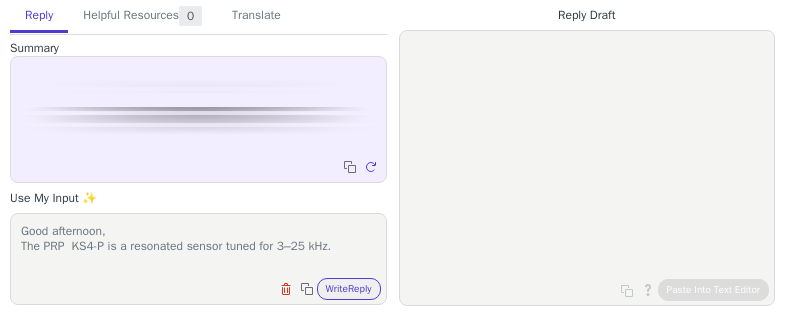 scroll, scrollTop: 0, scrollLeft: 0, axis: both 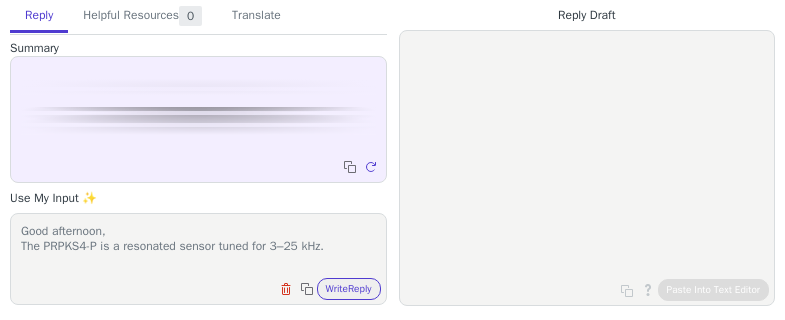 click on "Good afternoon,
The PRPKS4-P is a resonated sensor tuned for 3–25 kHz." at bounding box center (198, 246) 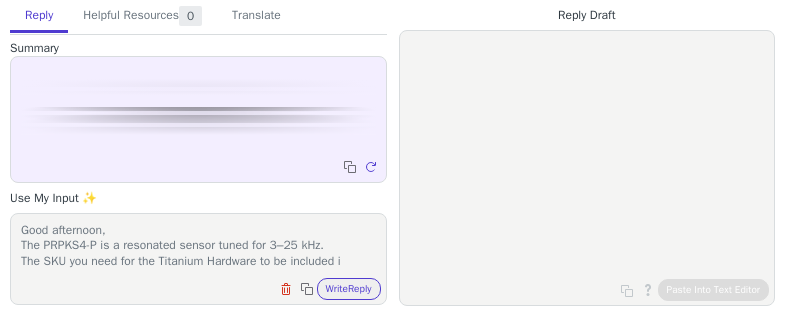 scroll, scrollTop: 17, scrollLeft: 0, axis: vertical 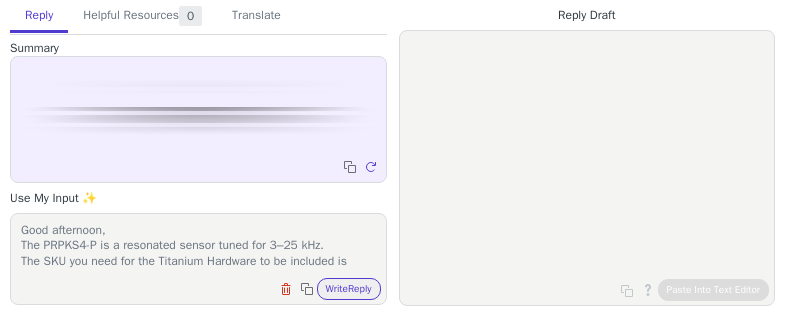 paste on "SKU: KS4-PRB-TI1" 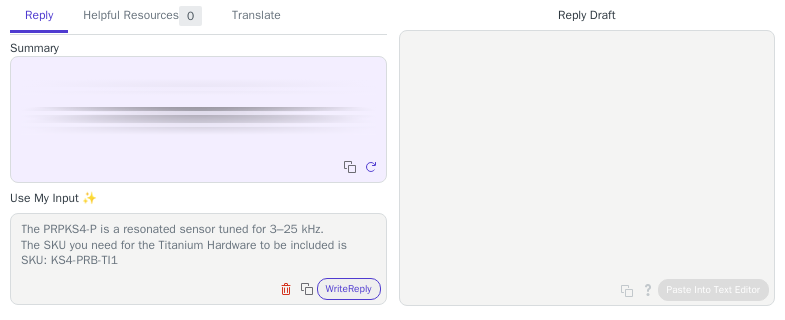 scroll, scrollTop: 47, scrollLeft: 0, axis: vertical 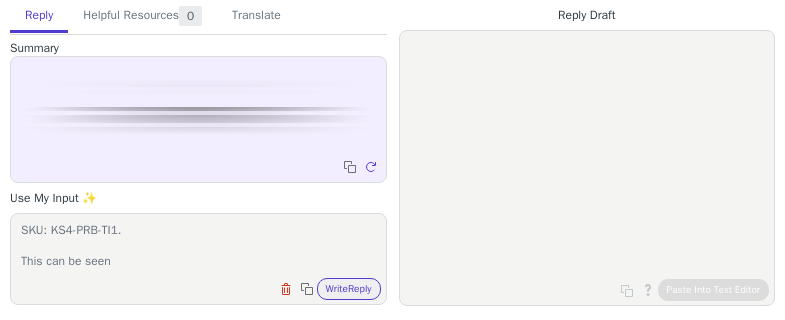 paste on "https://www.carmodsaustralia.com.au/Platinum-Racing-Products-KS4-PVEH-NOTI1-Bosch-Motorsport-KS4-P-3-to-25-kHz-Vehicle-Specific-Knock-Sensor-Kit-No-Titanium-Hardware-1x-Sensor-Kit" 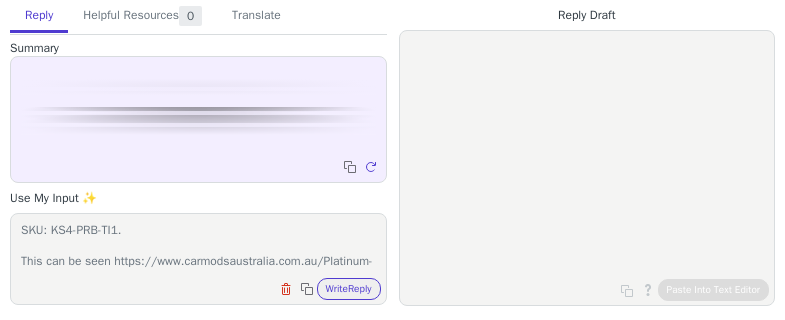 scroll, scrollTop: 109, scrollLeft: 0, axis: vertical 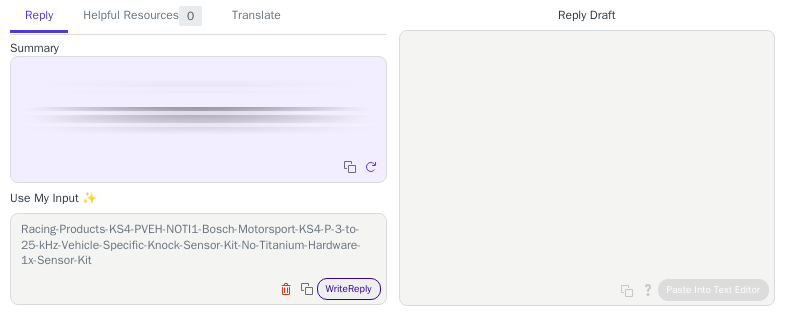 type on "Good afternoon,
The PRPKS4-P is a resonated sensor tuned for 3–25 kHz.
The SKU you need for the Titanium Hardware to be included is SKU: KS4-PRB-TI1.
This can be seen https://www.carmodsaustralia.com.au/Platinum-Racing-Products-KS4-PVEH-NOTI1-Bosch-Motorsport-KS4-P-3-to-25-kHz-Vehicle-Specific-Knock-Sensor-Kit-No-Titanium-Hardware-1x-Sensor-Kit" 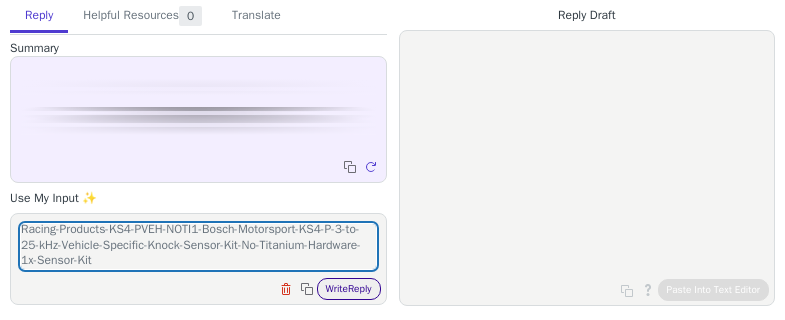 click on "Write  Reply" at bounding box center (349, 289) 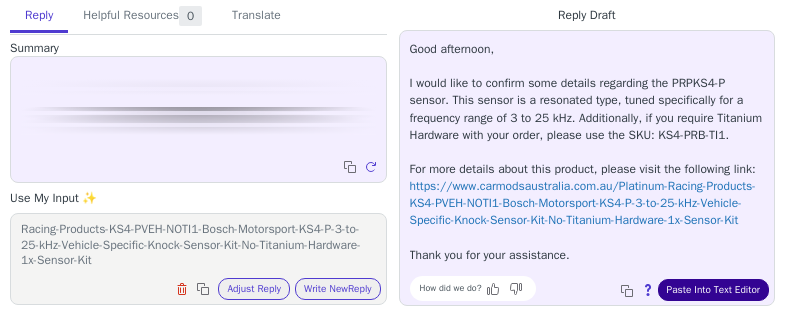 click on "Paste Into Text Editor" at bounding box center (713, 290) 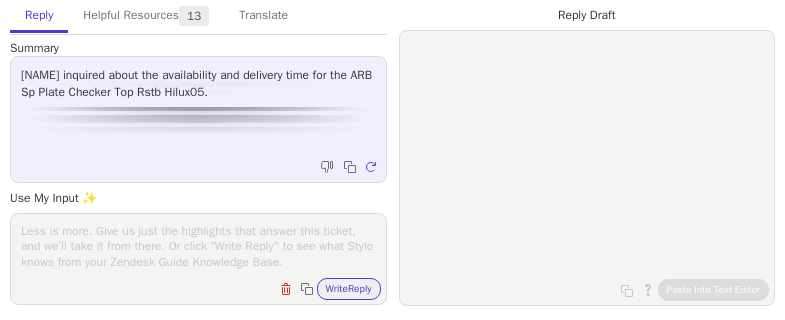 scroll, scrollTop: 0, scrollLeft: 0, axis: both 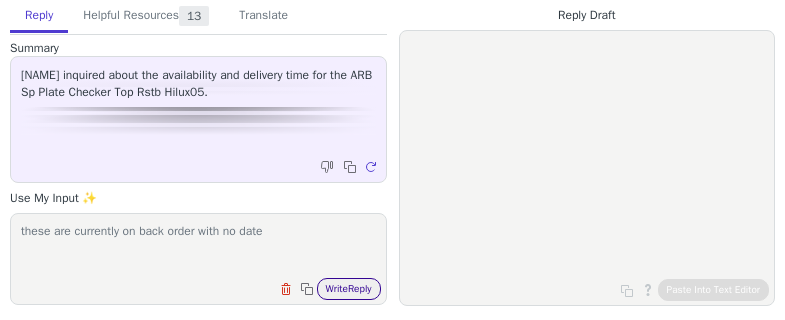 type on "these are currently on back order with no date" 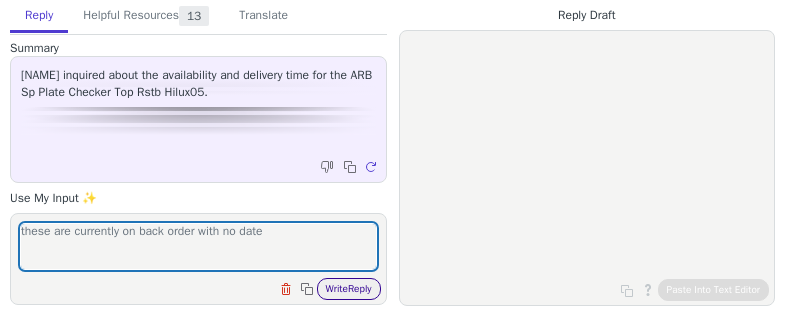 click on "Write  Reply" at bounding box center (349, 289) 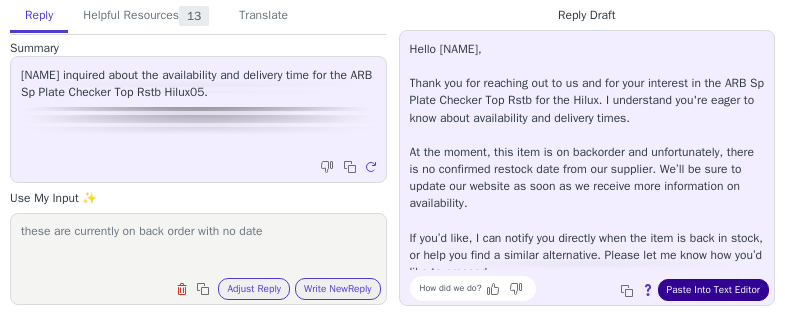 click on "Paste Into Text Editor" at bounding box center (713, 290) 